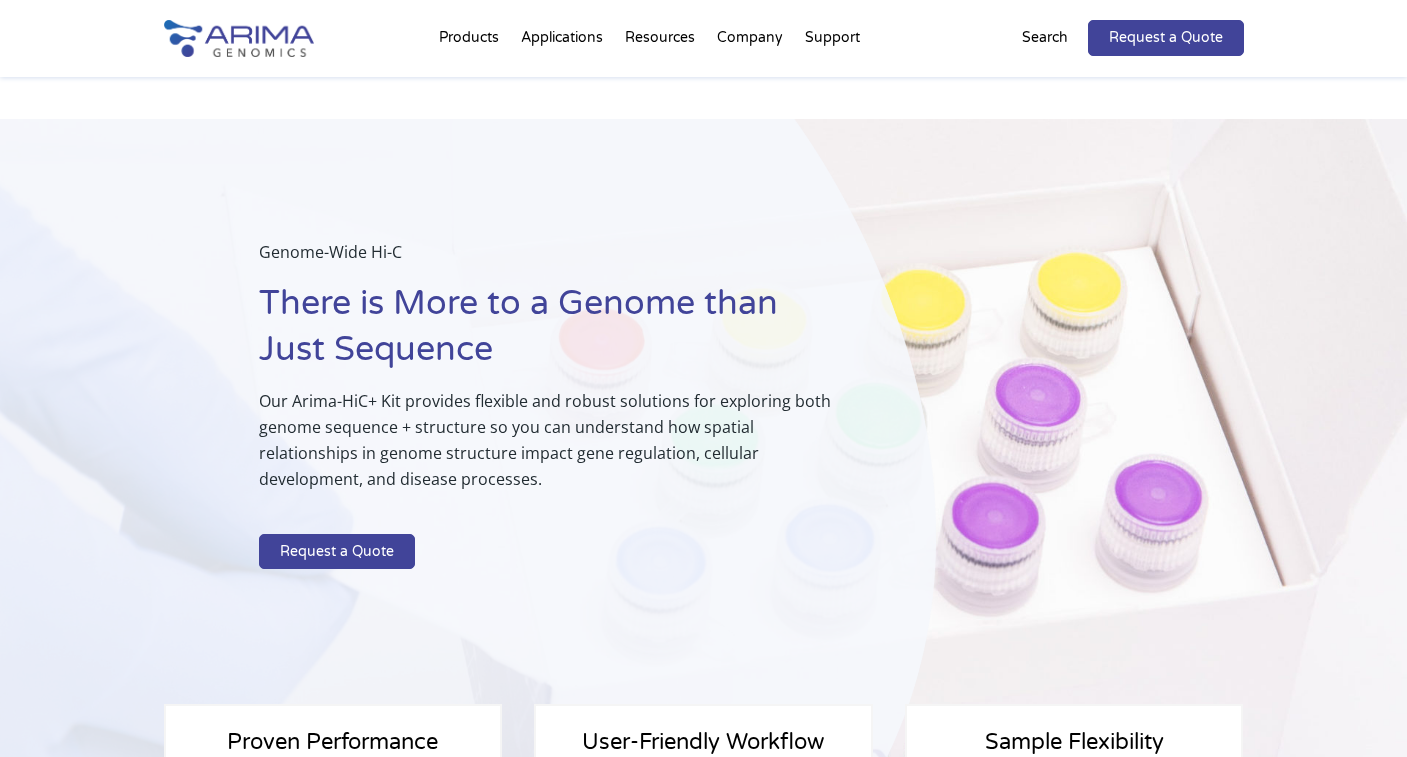 scroll, scrollTop: 1371, scrollLeft: 0, axis: vertical 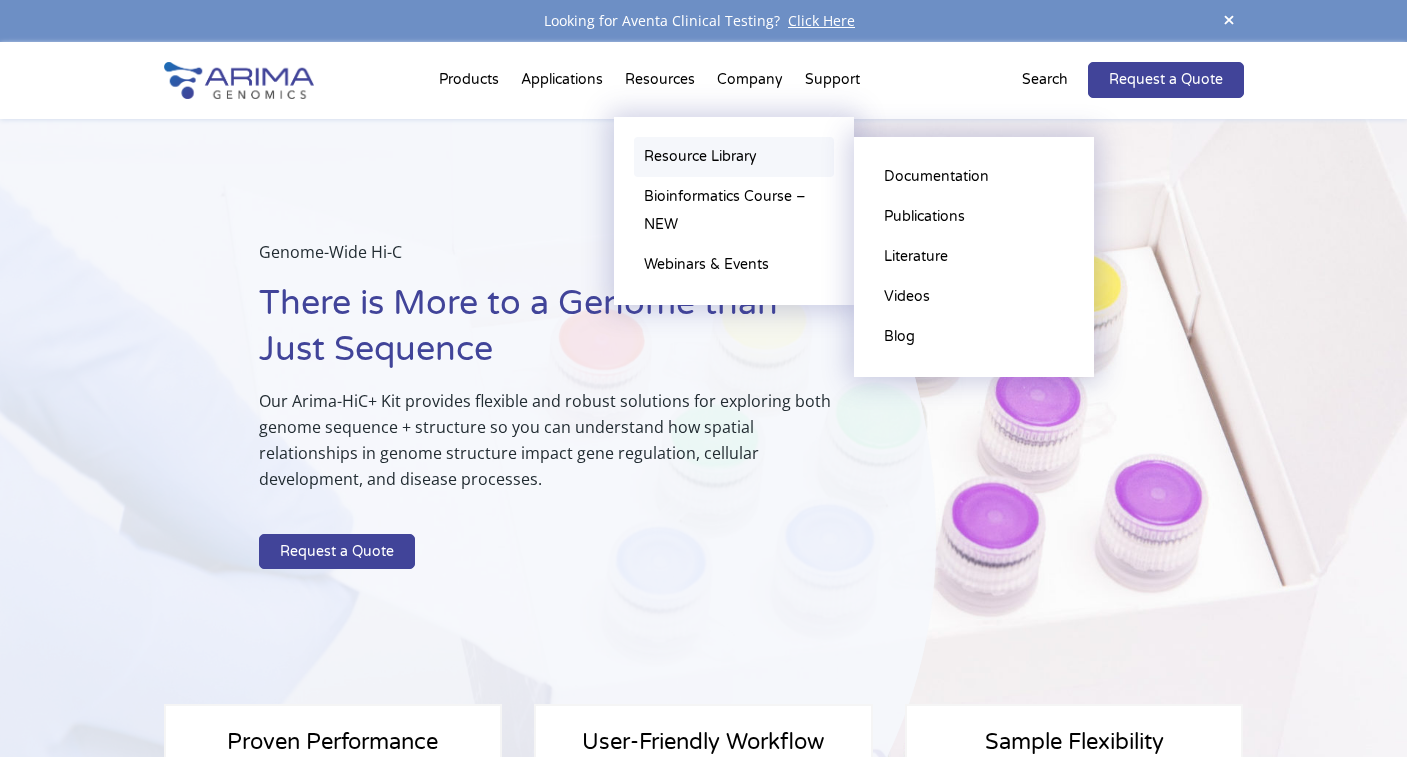 click on "Resource Library" at bounding box center (734, 157) 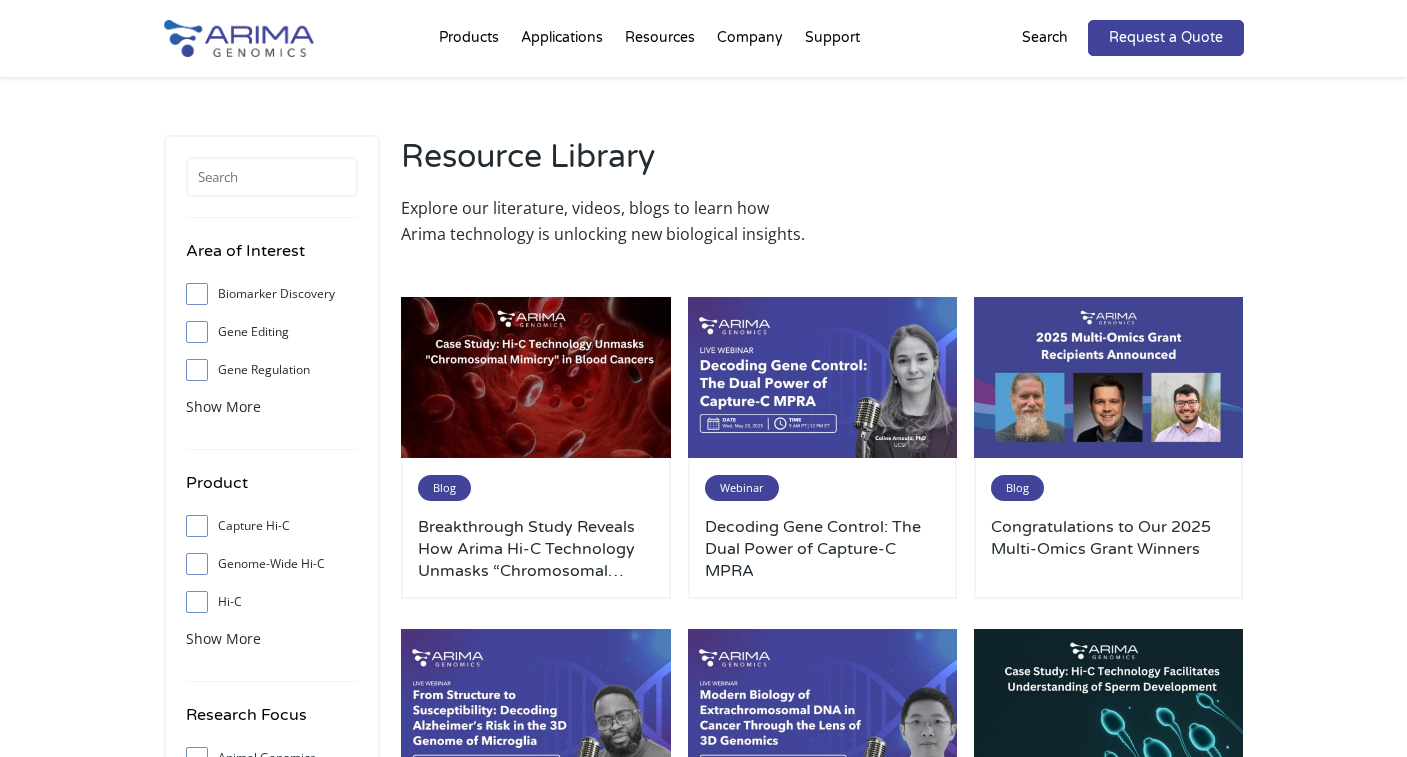 scroll, scrollTop: 0, scrollLeft: 0, axis: both 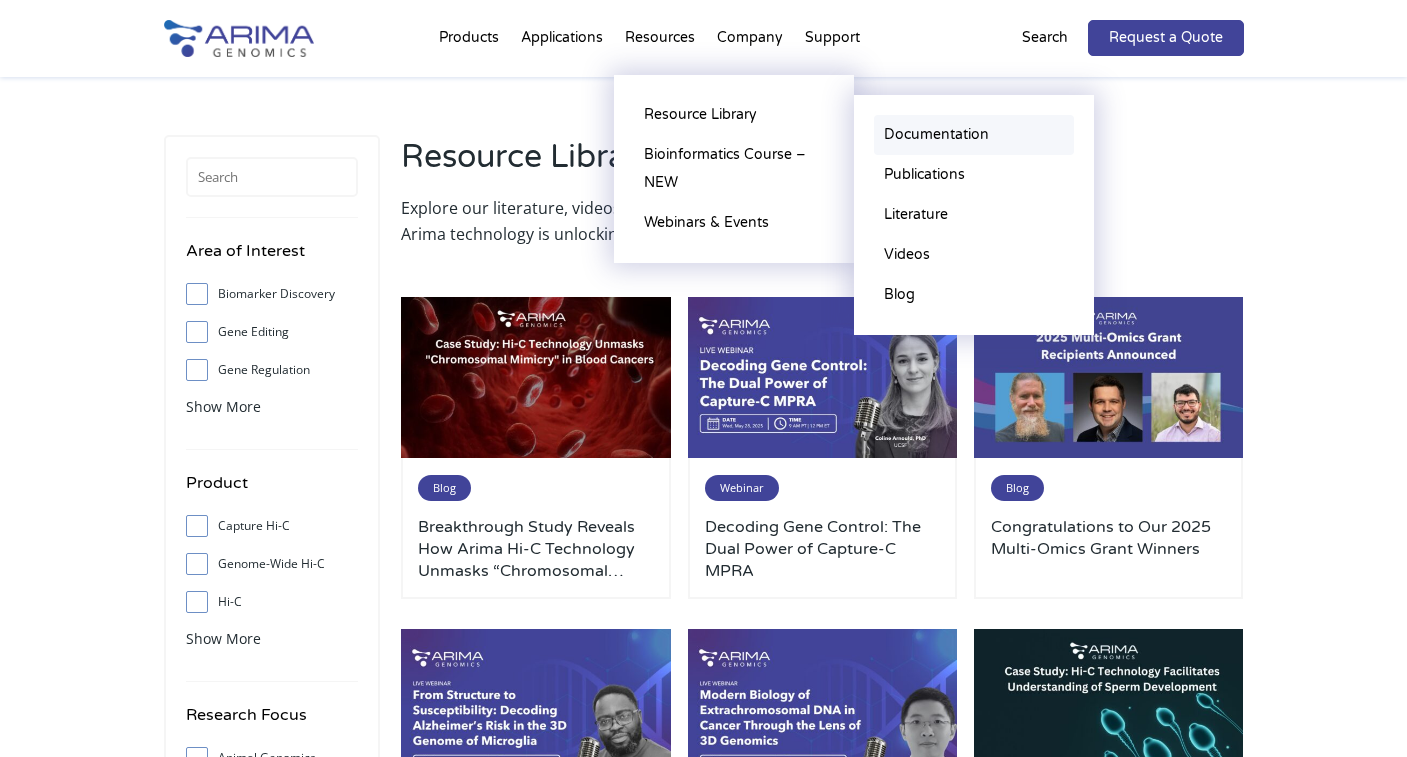 click on "Documentation" at bounding box center [974, 135] 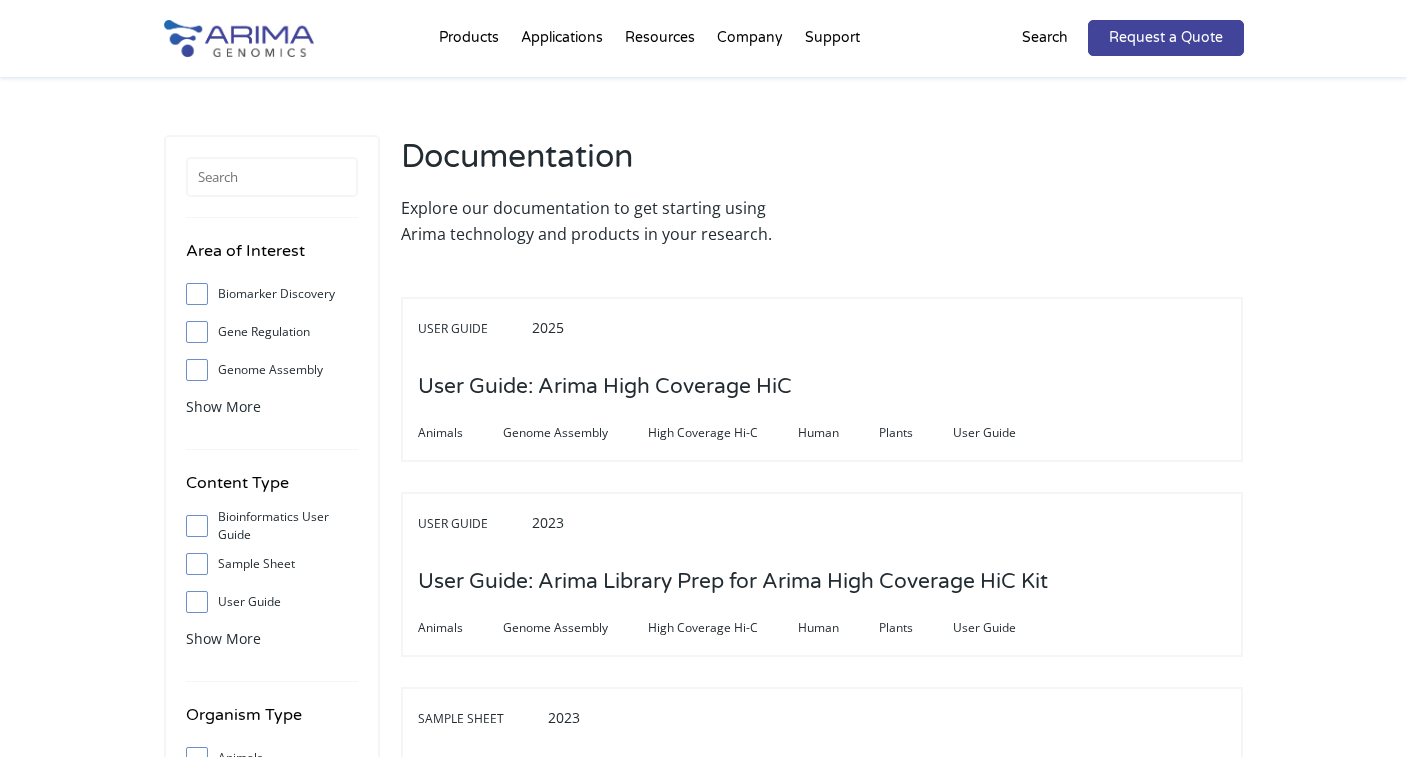 scroll, scrollTop: 0, scrollLeft: 0, axis: both 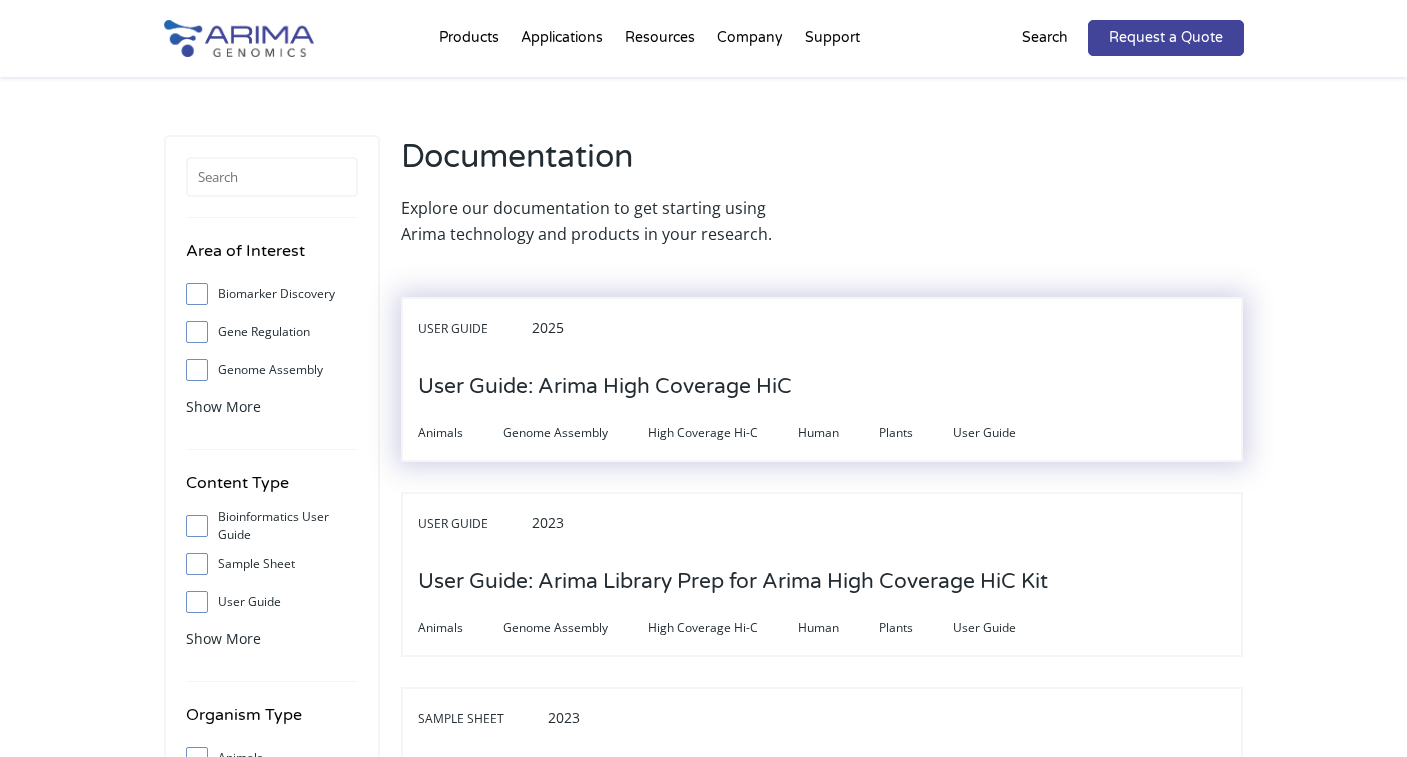 click on "User Guide: Arima High Coverage HiC" at bounding box center [605, 387] 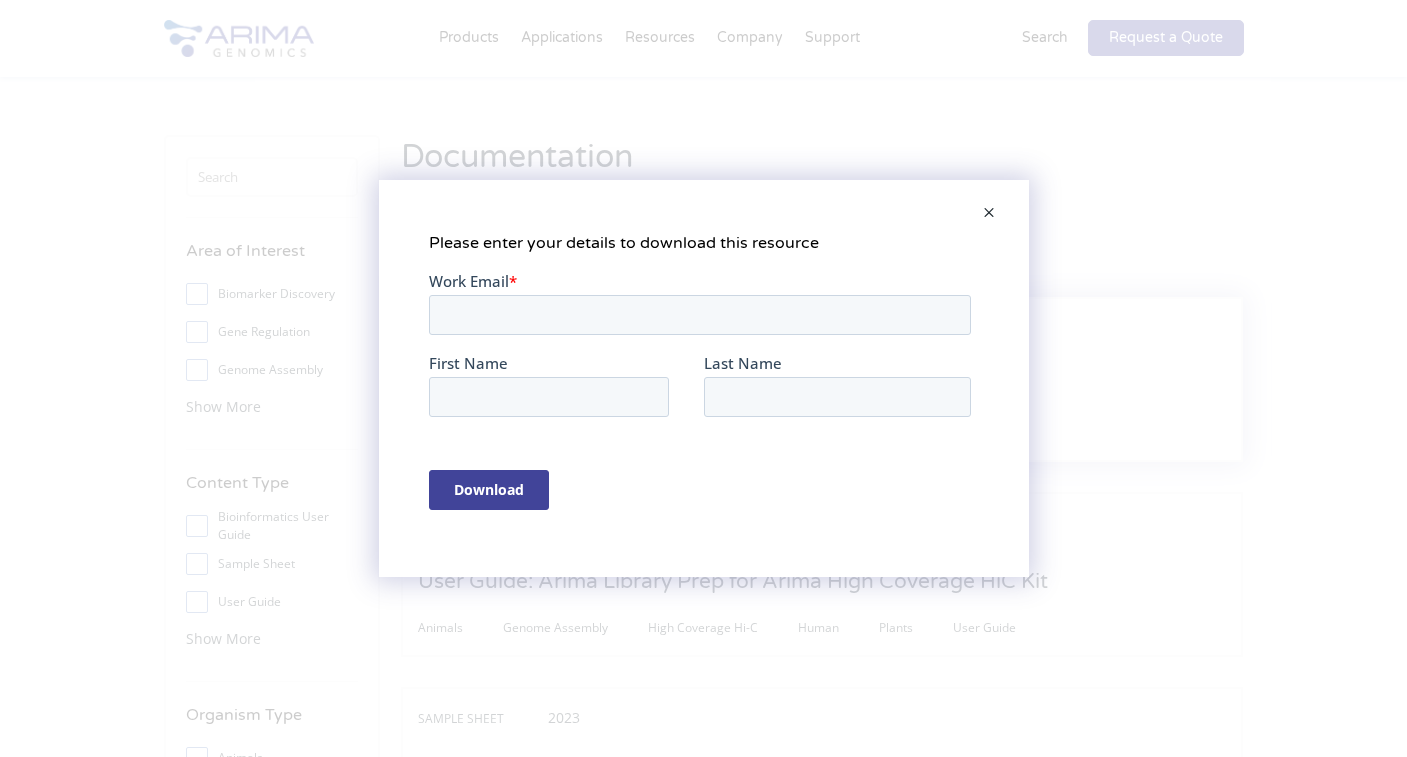 scroll, scrollTop: 0, scrollLeft: 0, axis: both 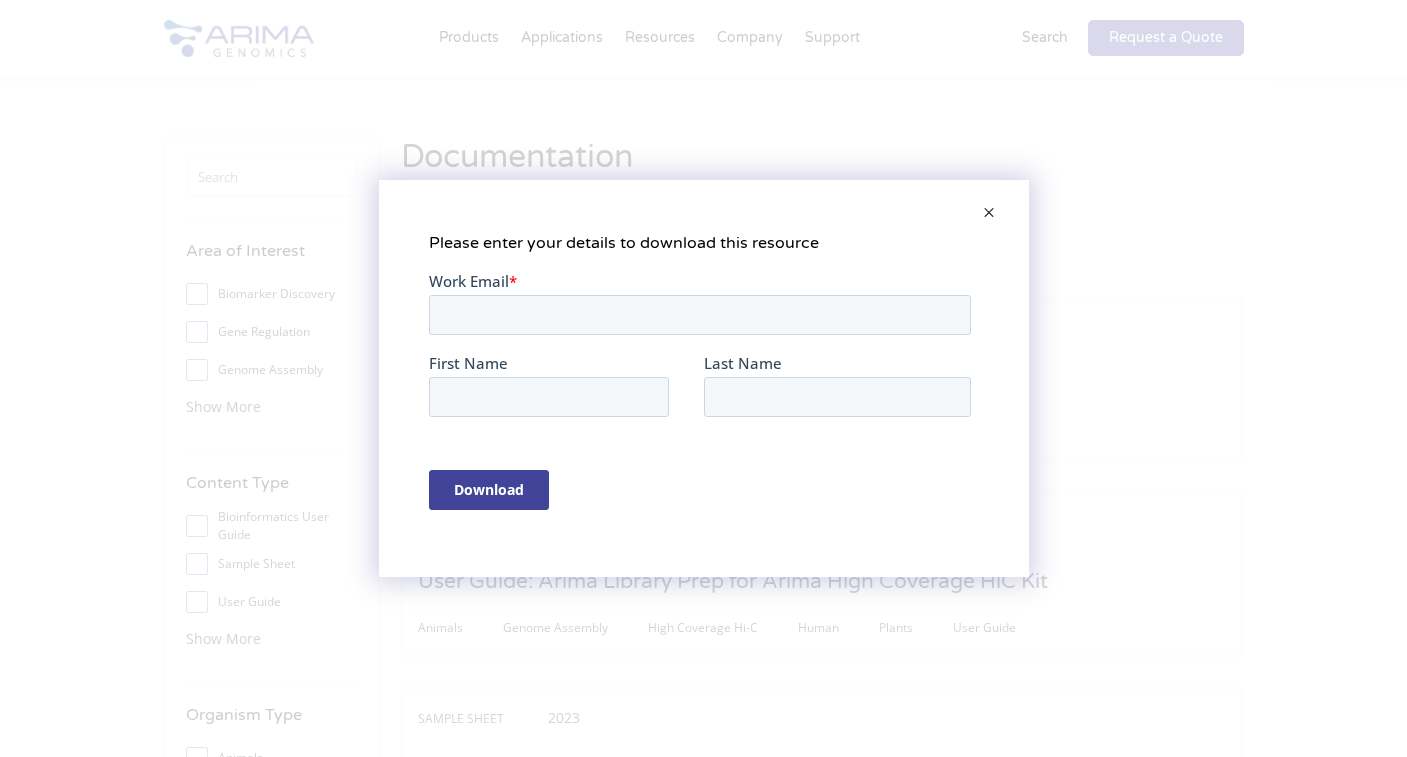 click at bounding box center (989, 214) 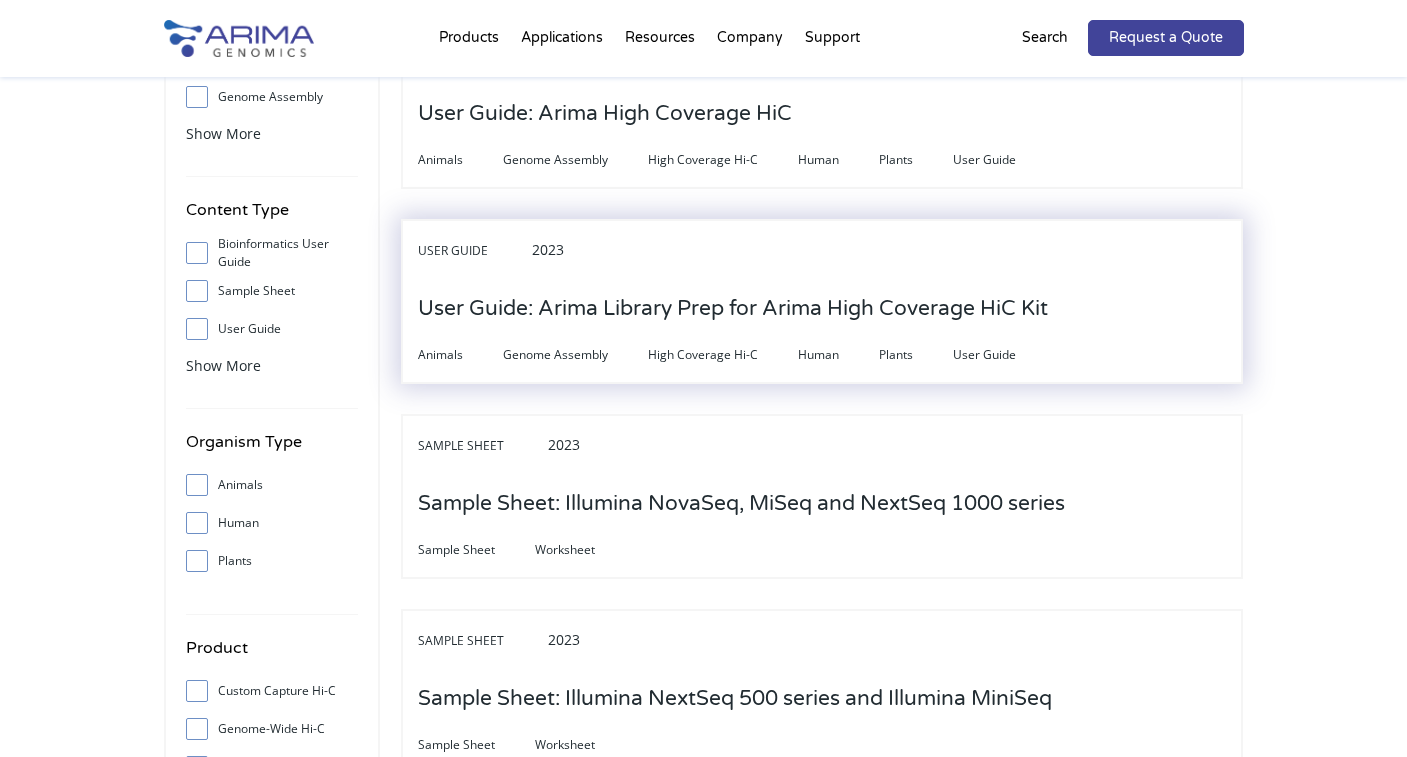 scroll, scrollTop: 269, scrollLeft: 0, axis: vertical 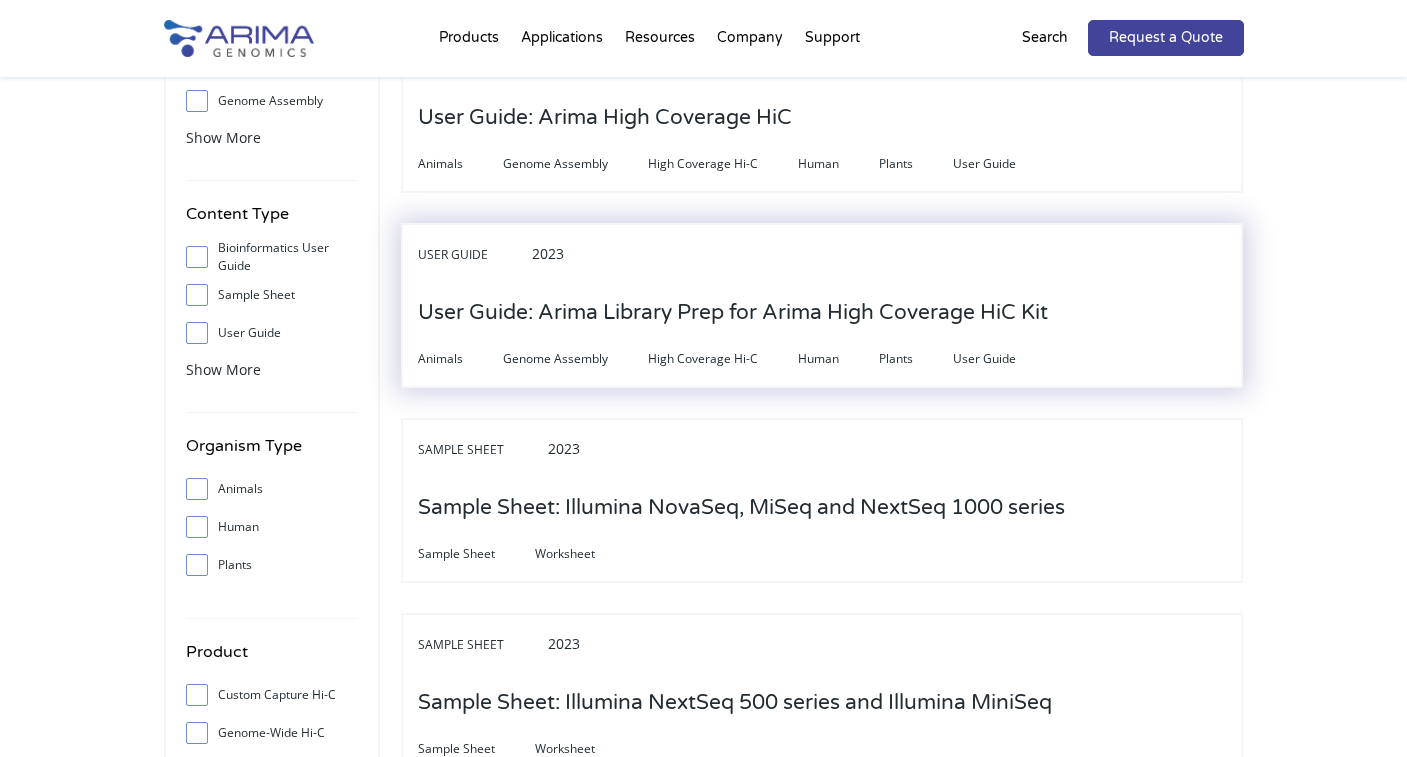 click on "User Guide: Arima Library Prep for Arima High Coverage HiC Kit" at bounding box center (733, 313) 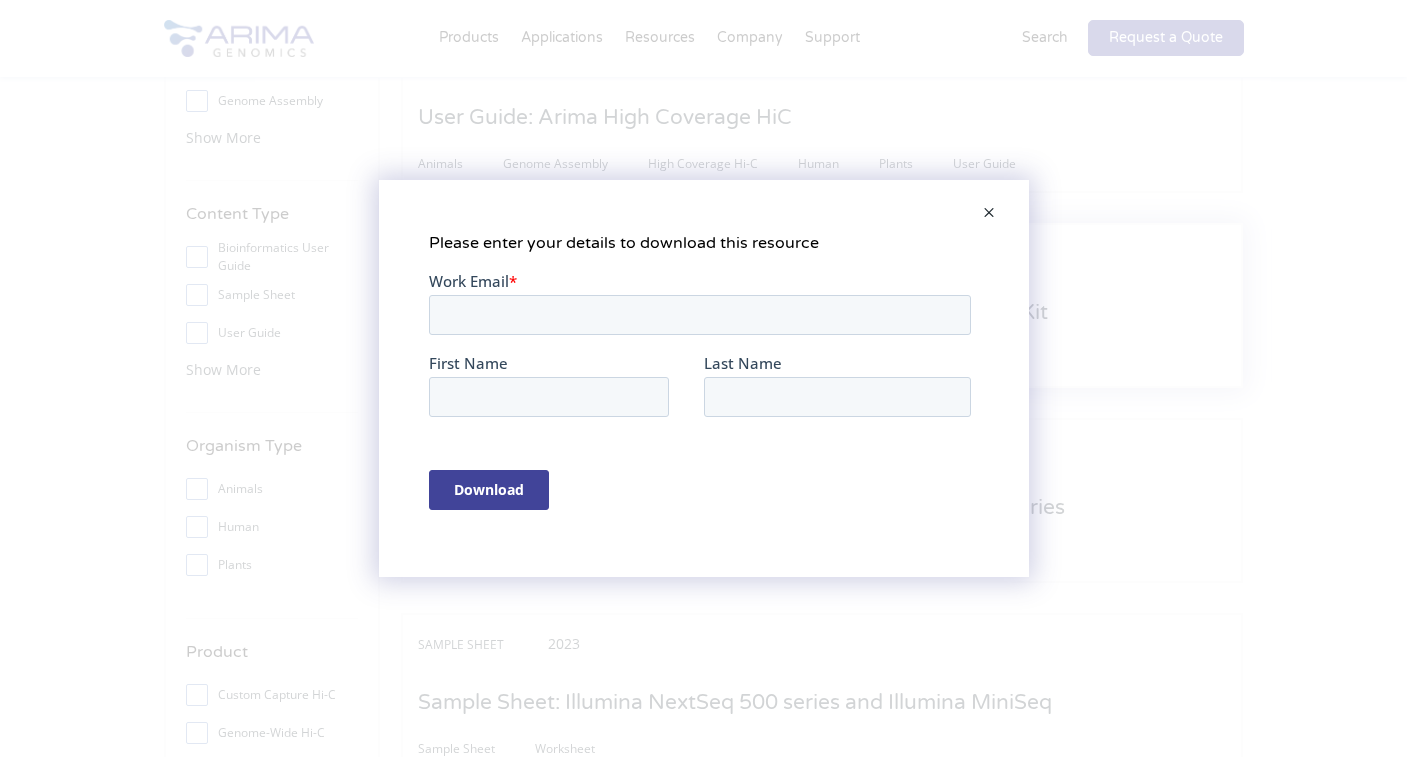 scroll, scrollTop: 0, scrollLeft: 0, axis: both 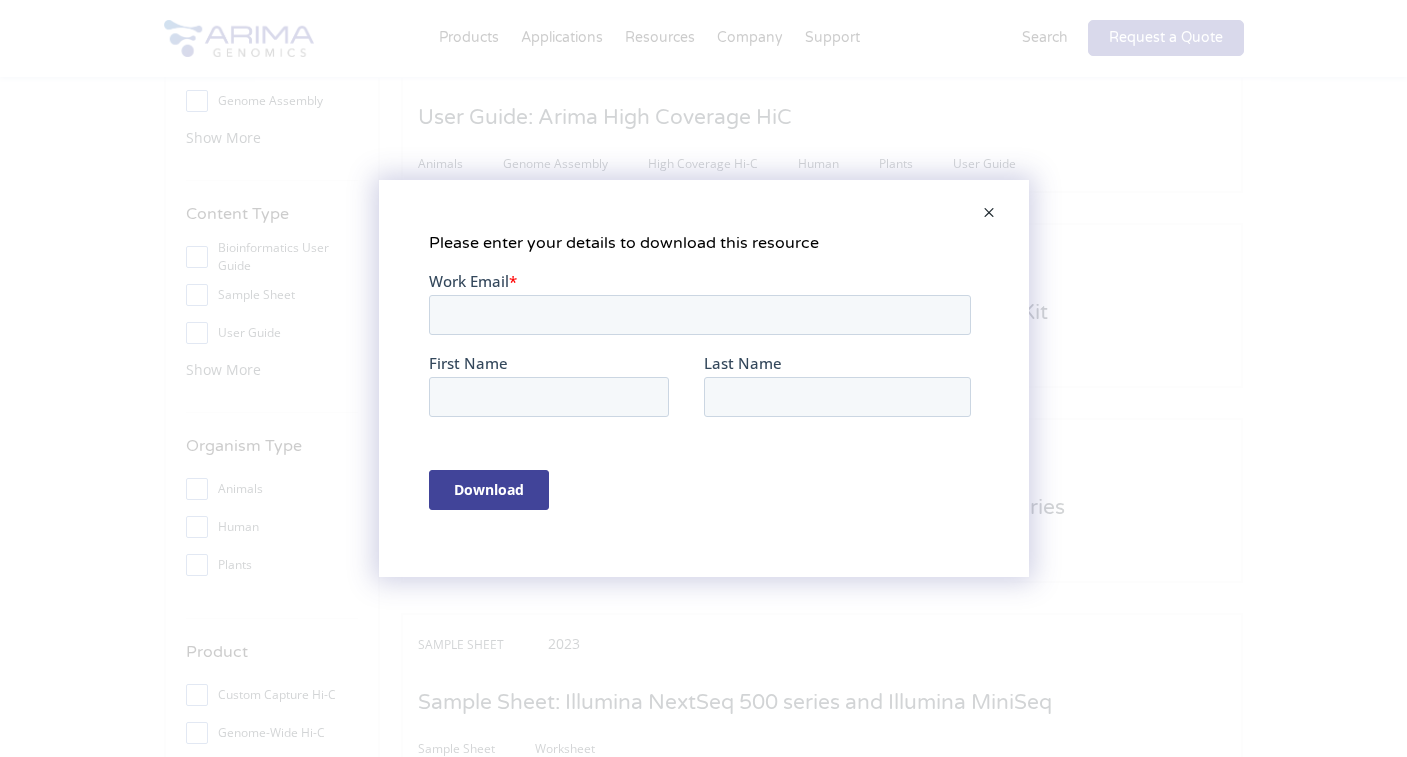 click at bounding box center (989, 214) 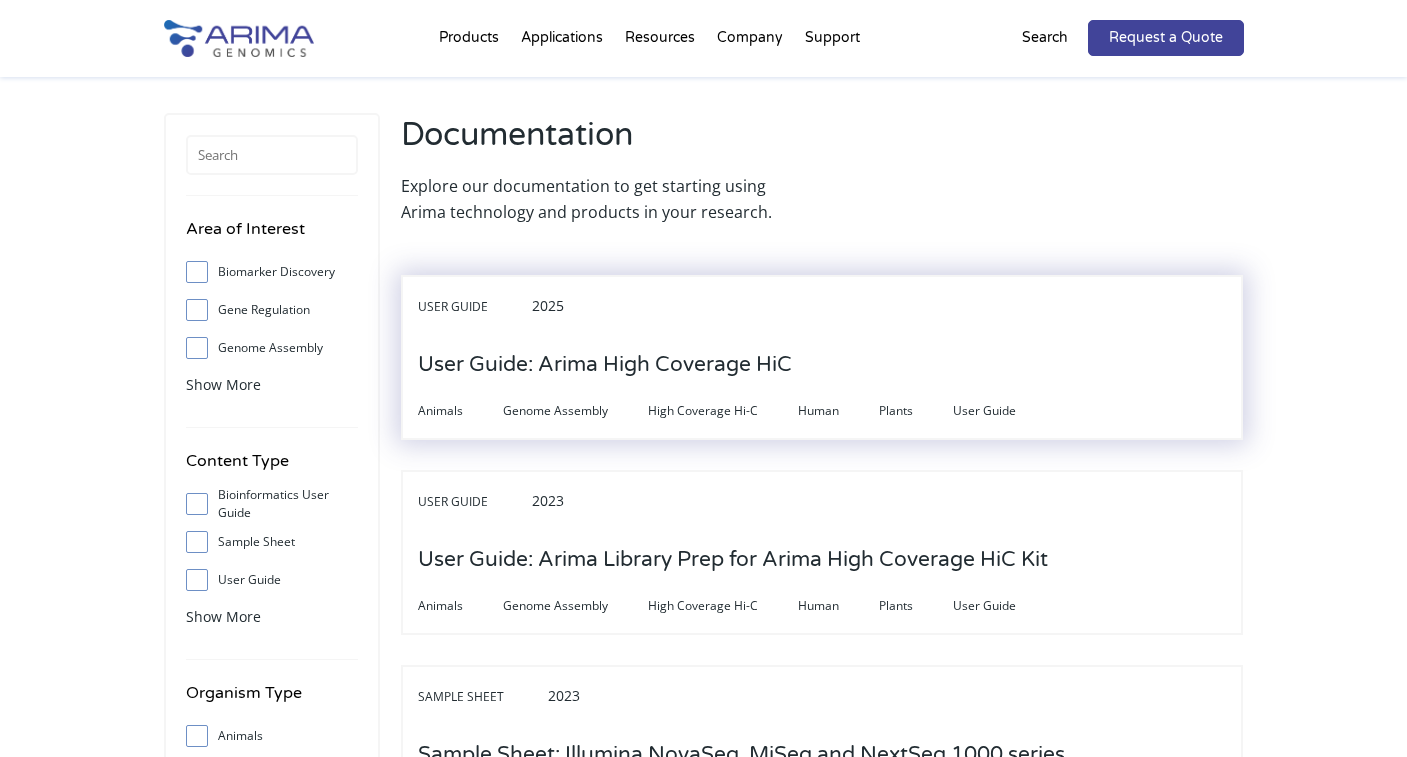 scroll, scrollTop: 0, scrollLeft: 0, axis: both 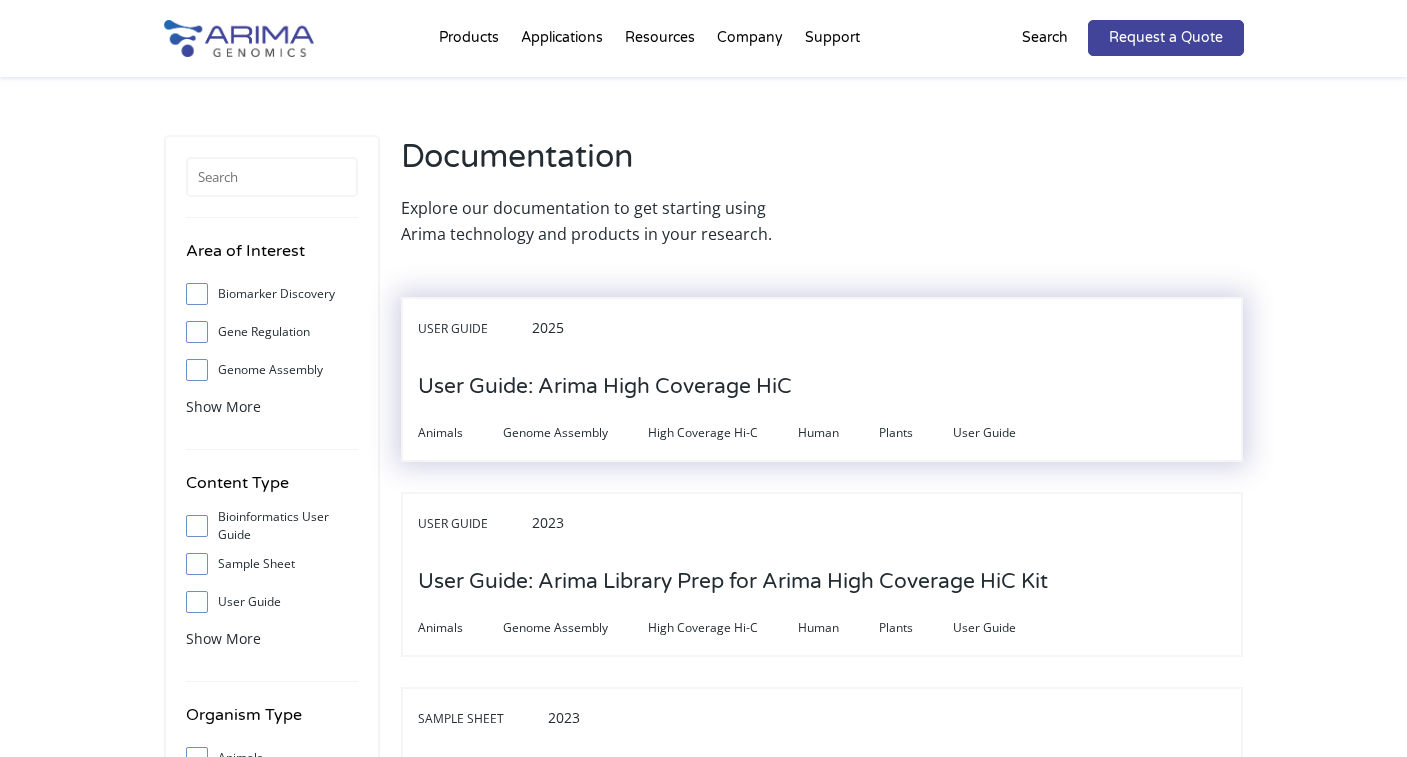 click on "User Guide: Arima High Coverage HiC" at bounding box center [605, 387] 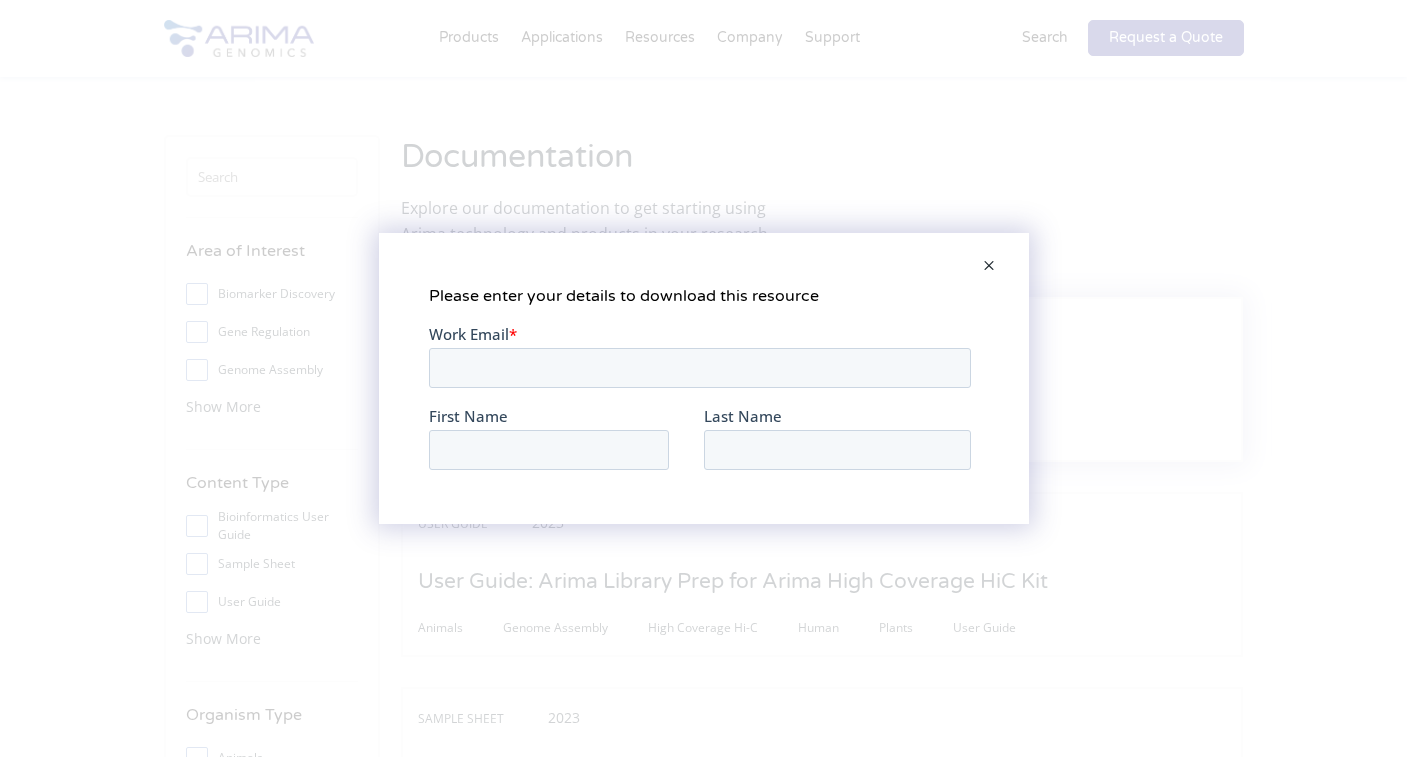 scroll, scrollTop: 0, scrollLeft: 0, axis: both 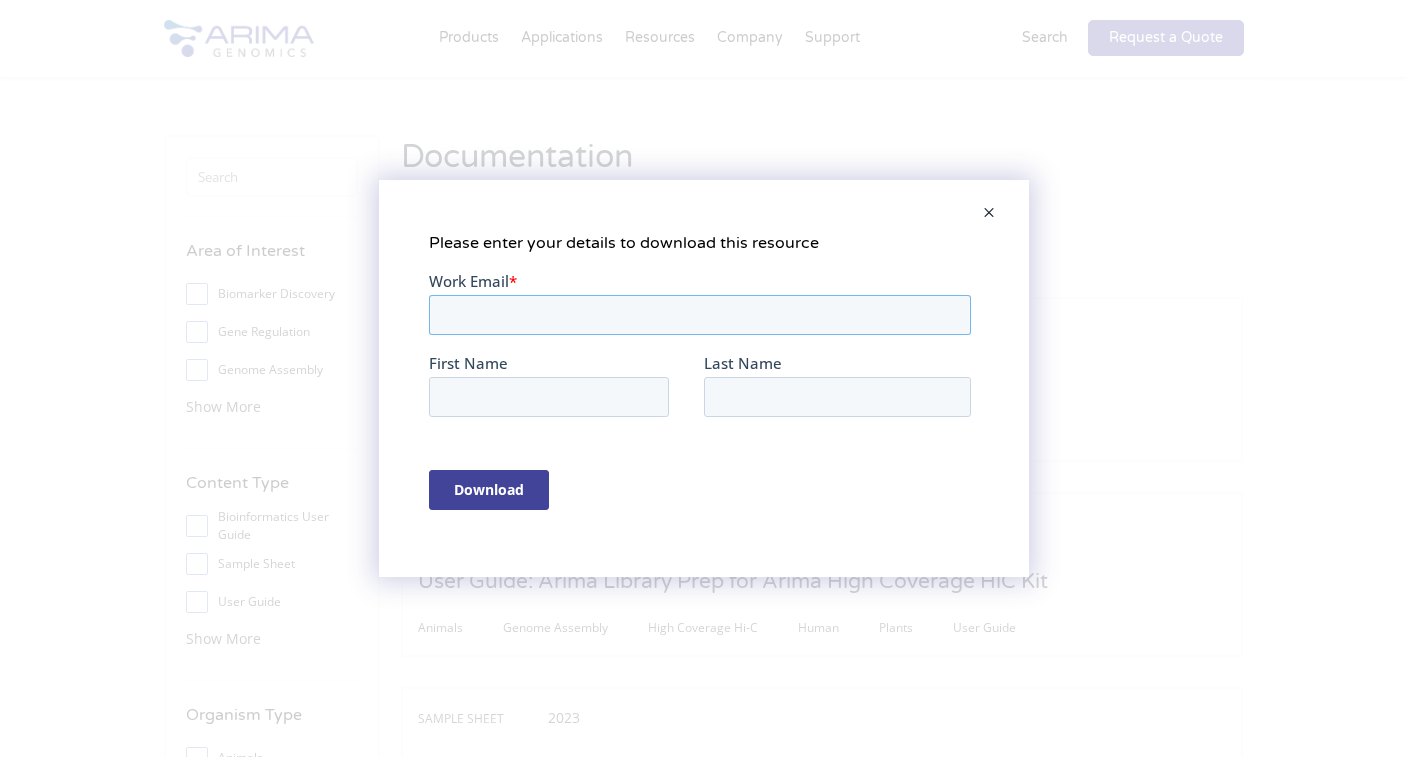 click on "Work Email *" at bounding box center [699, 315] 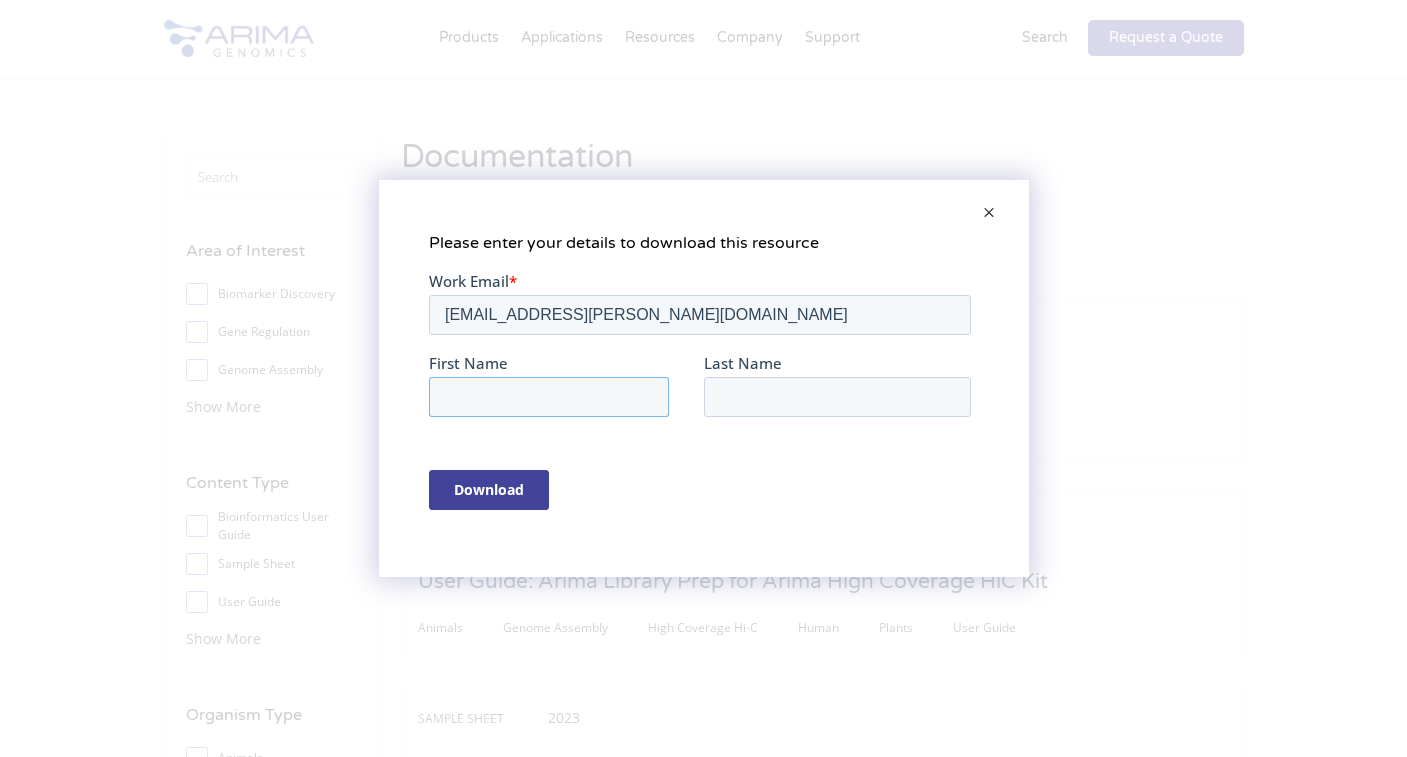 click on "First Name" at bounding box center [548, 397] 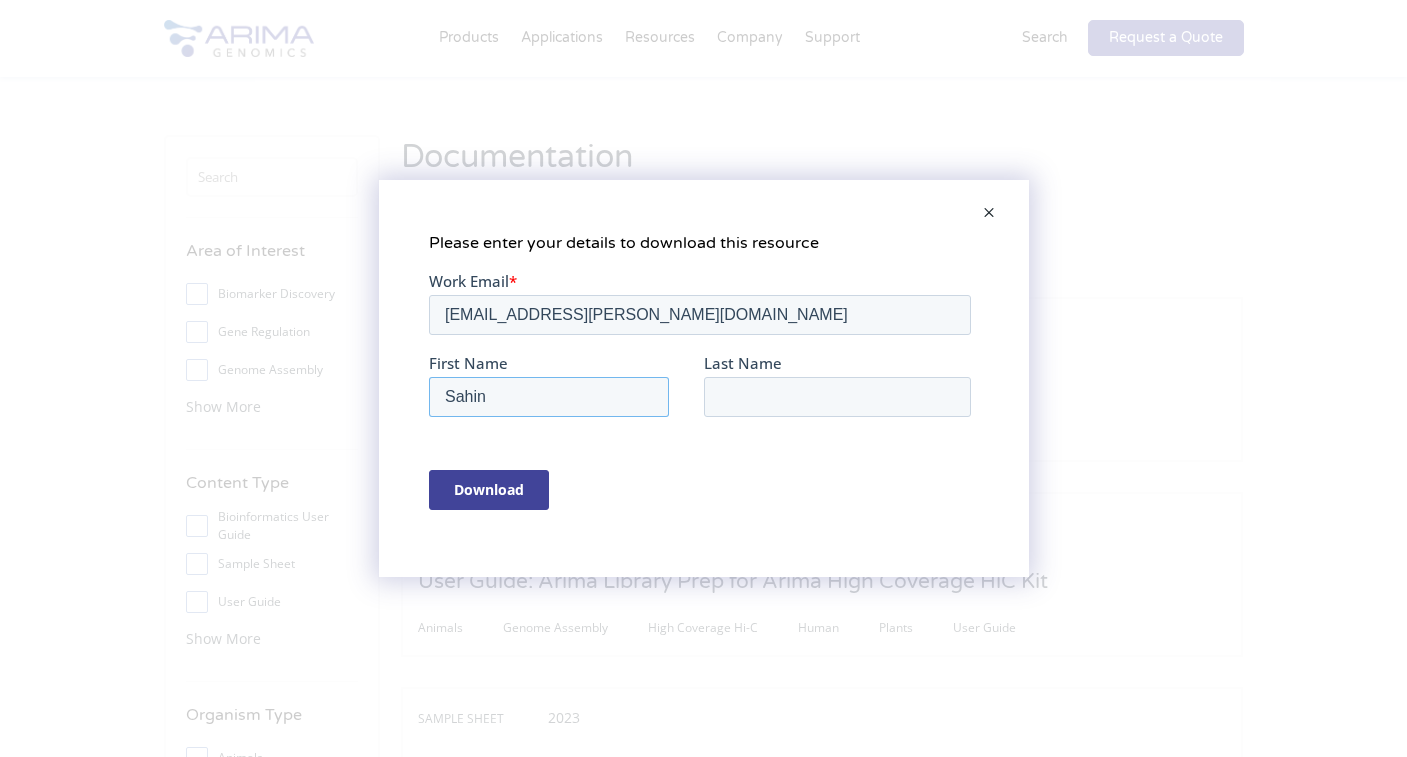 type on "Sahin" 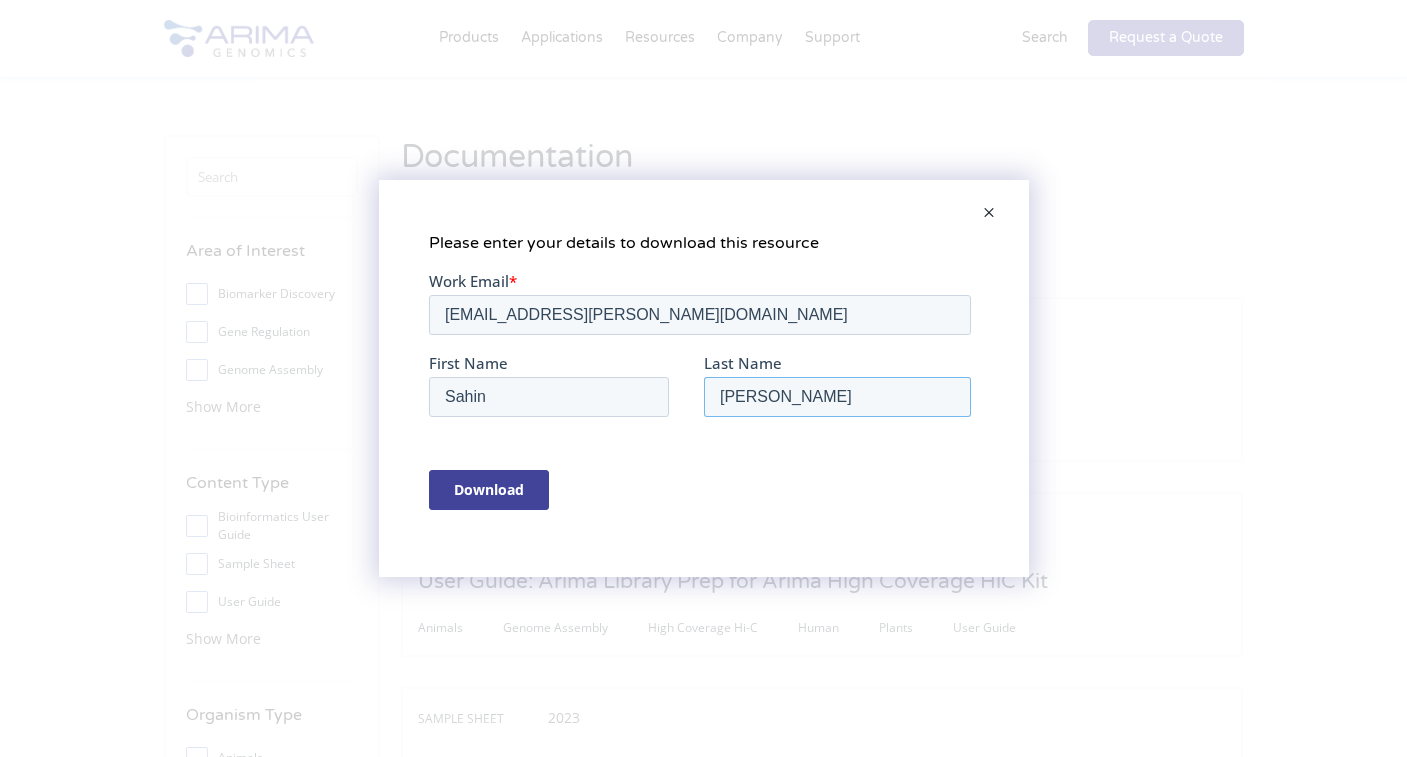 type on "Naqvi" 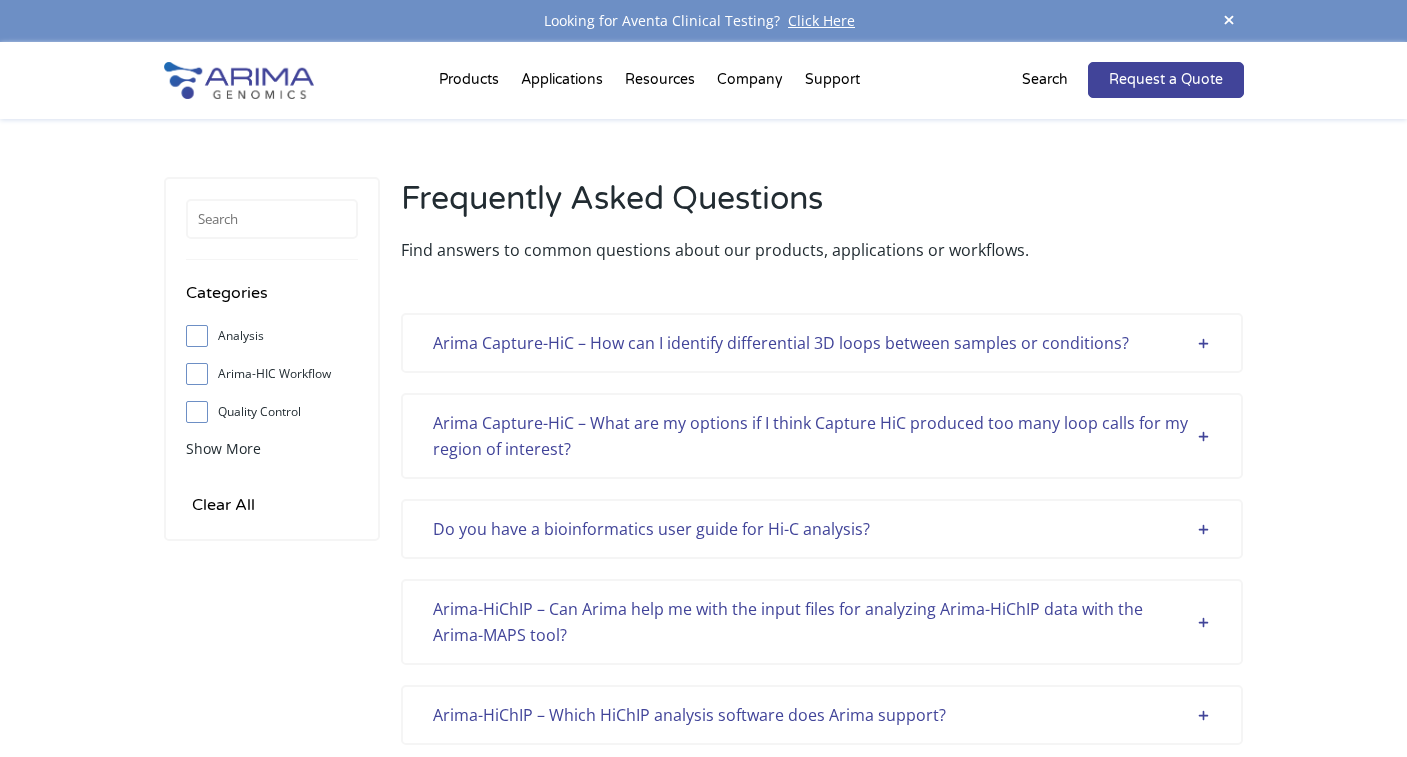 scroll, scrollTop: 0, scrollLeft: 0, axis: both 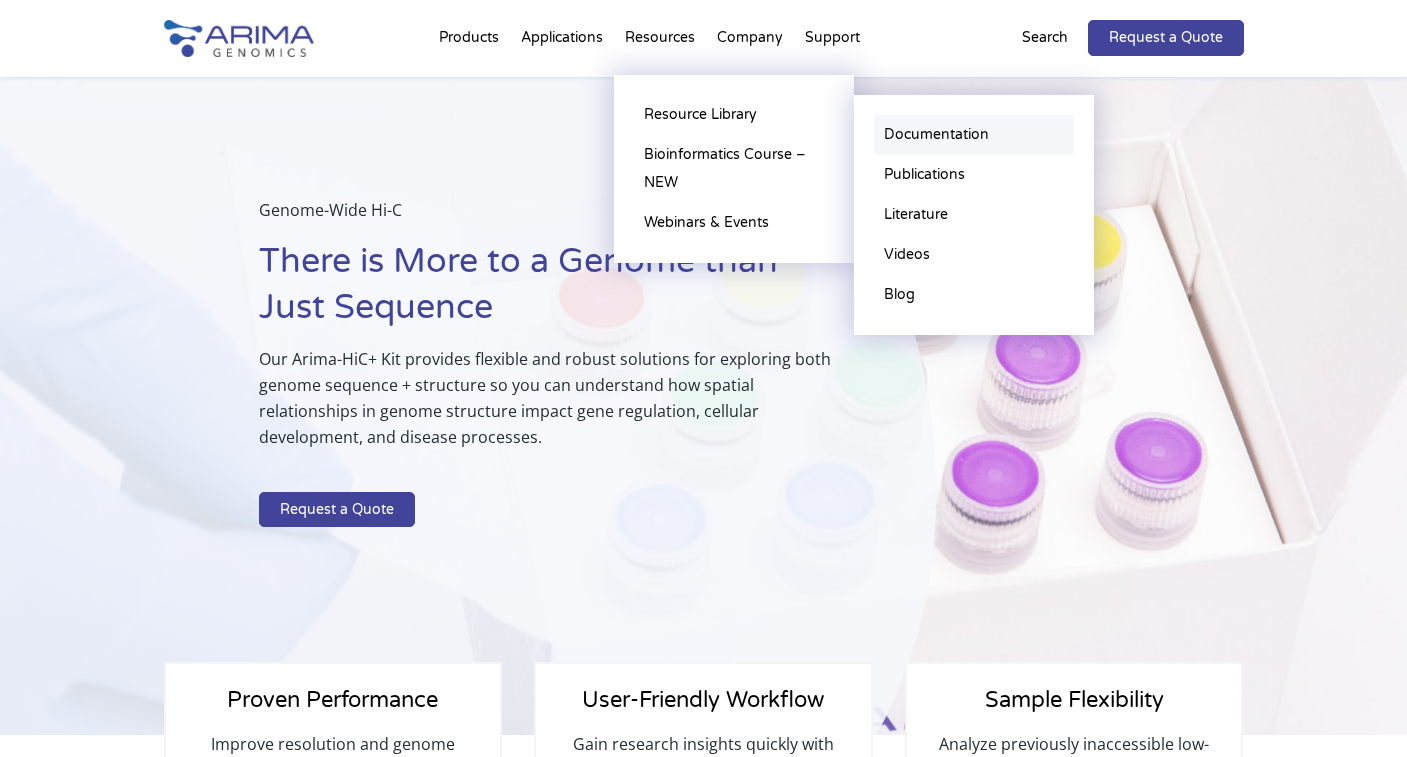 click on "Documentation" at bounding box center (974, 135) 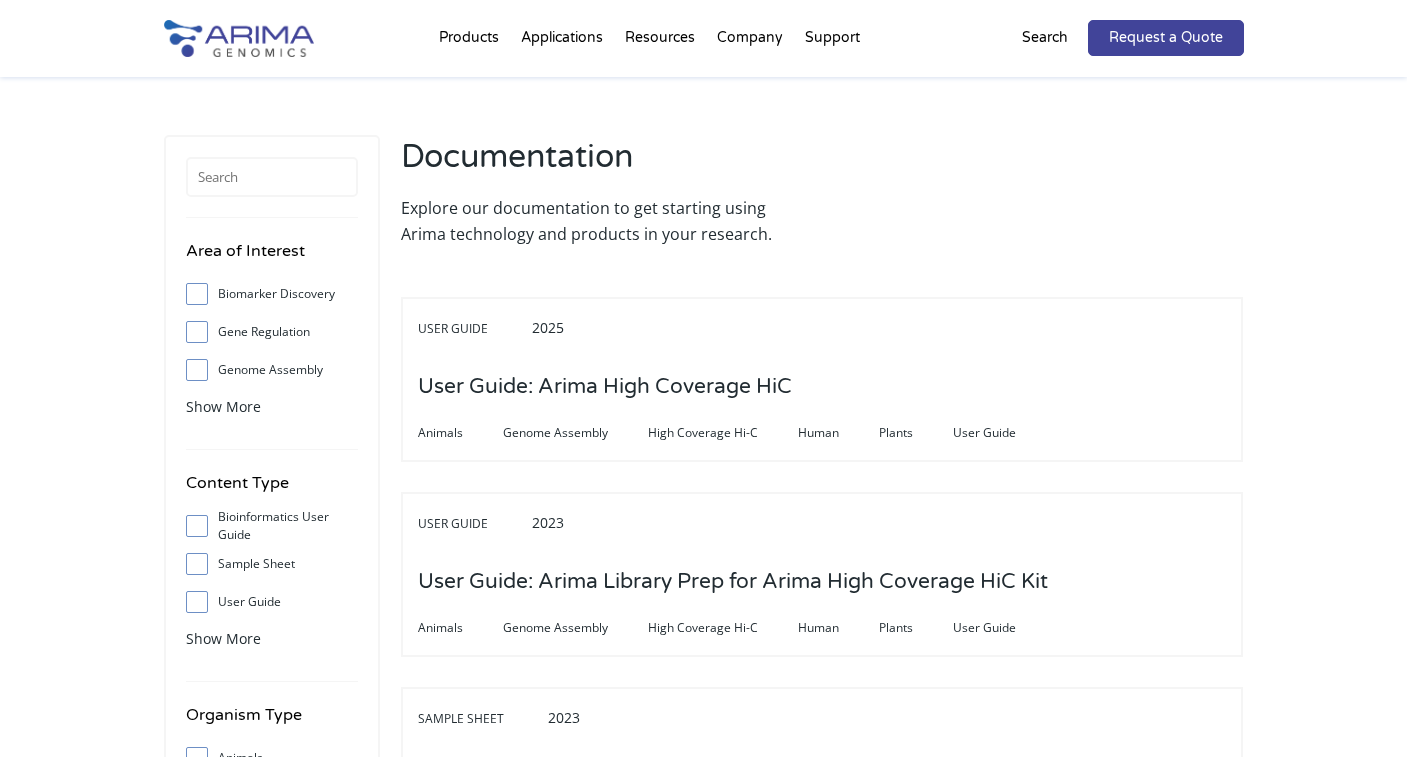 scroll, scrollTop: 0, scrollLeft: 0, axis: both 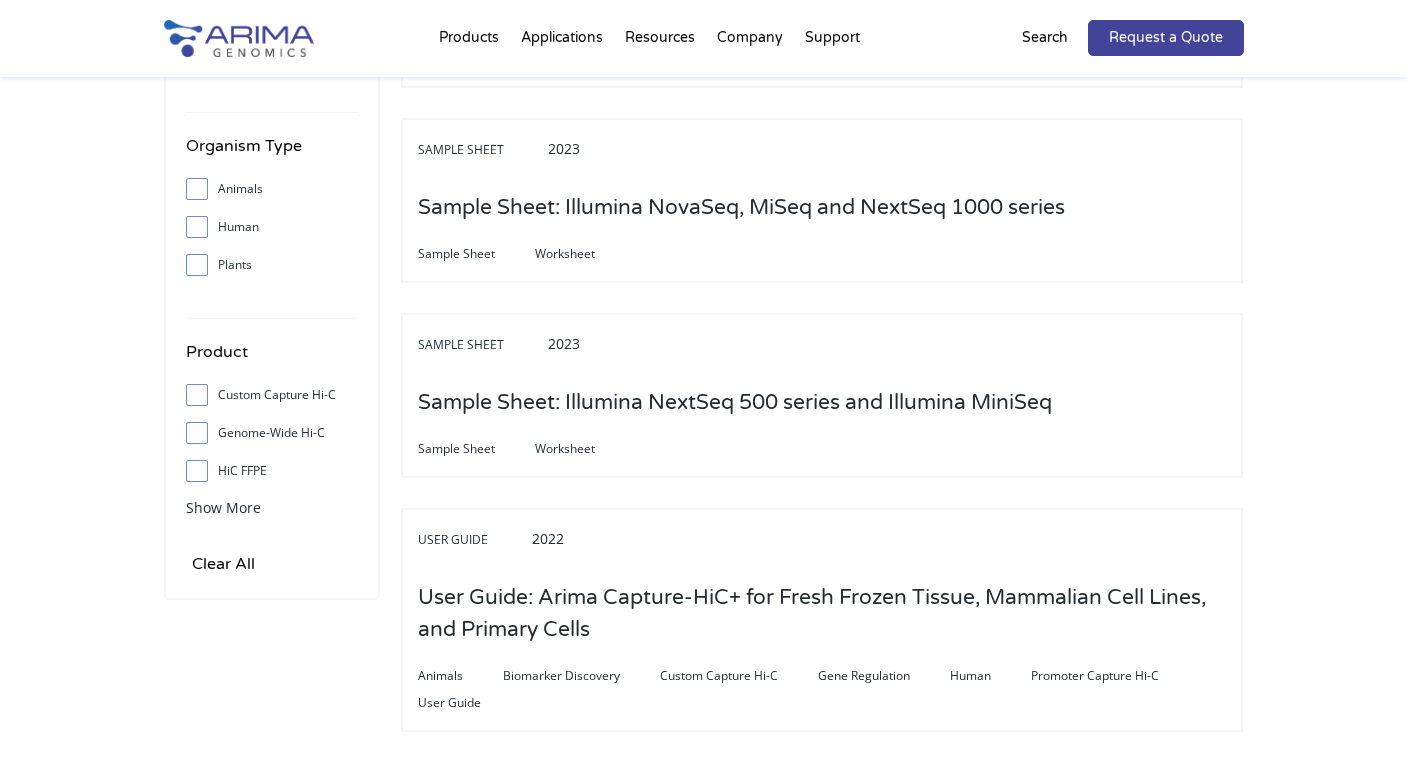 click on "Genome-Wide Hi-C" at bounding box center [196, 432] 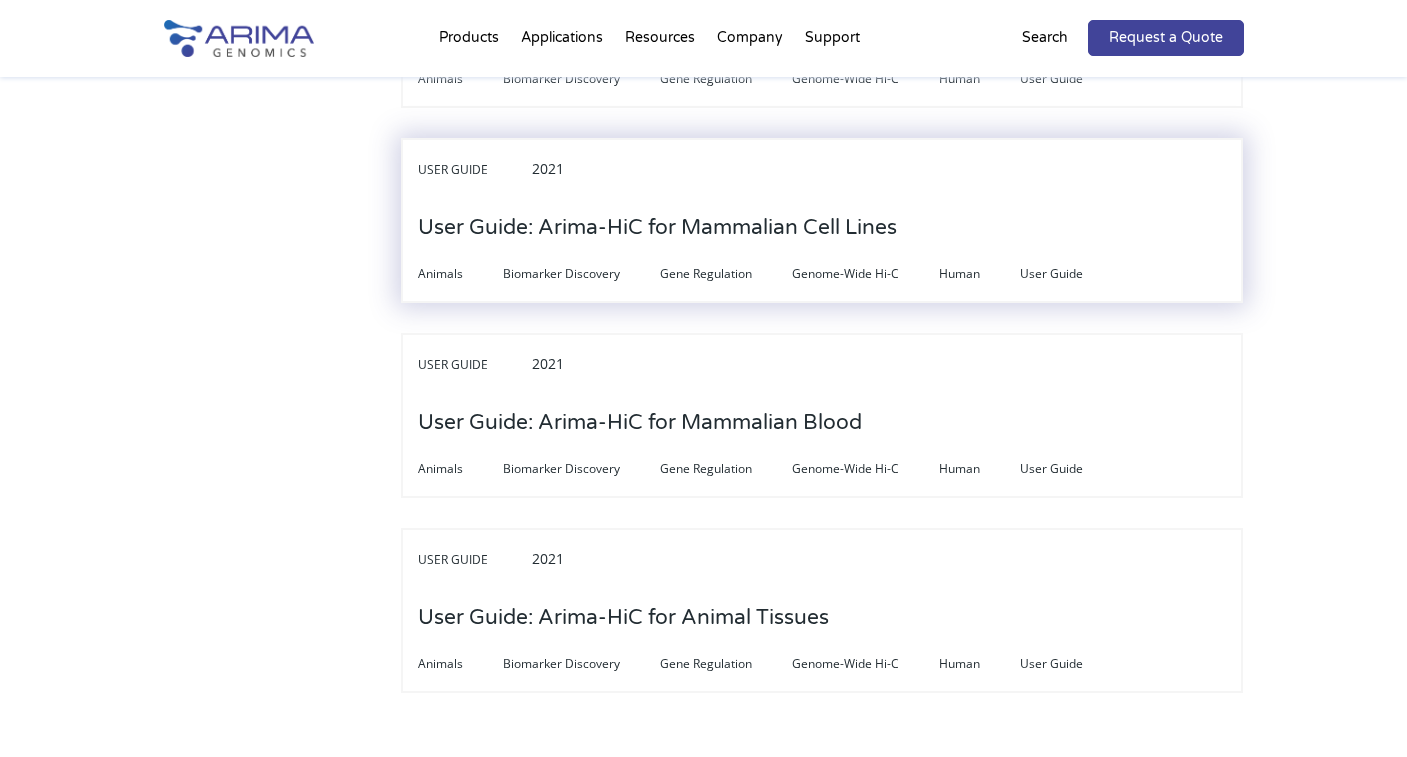 scroll, scrollTop: 2660, scrollLeft: 0, axis: vertical 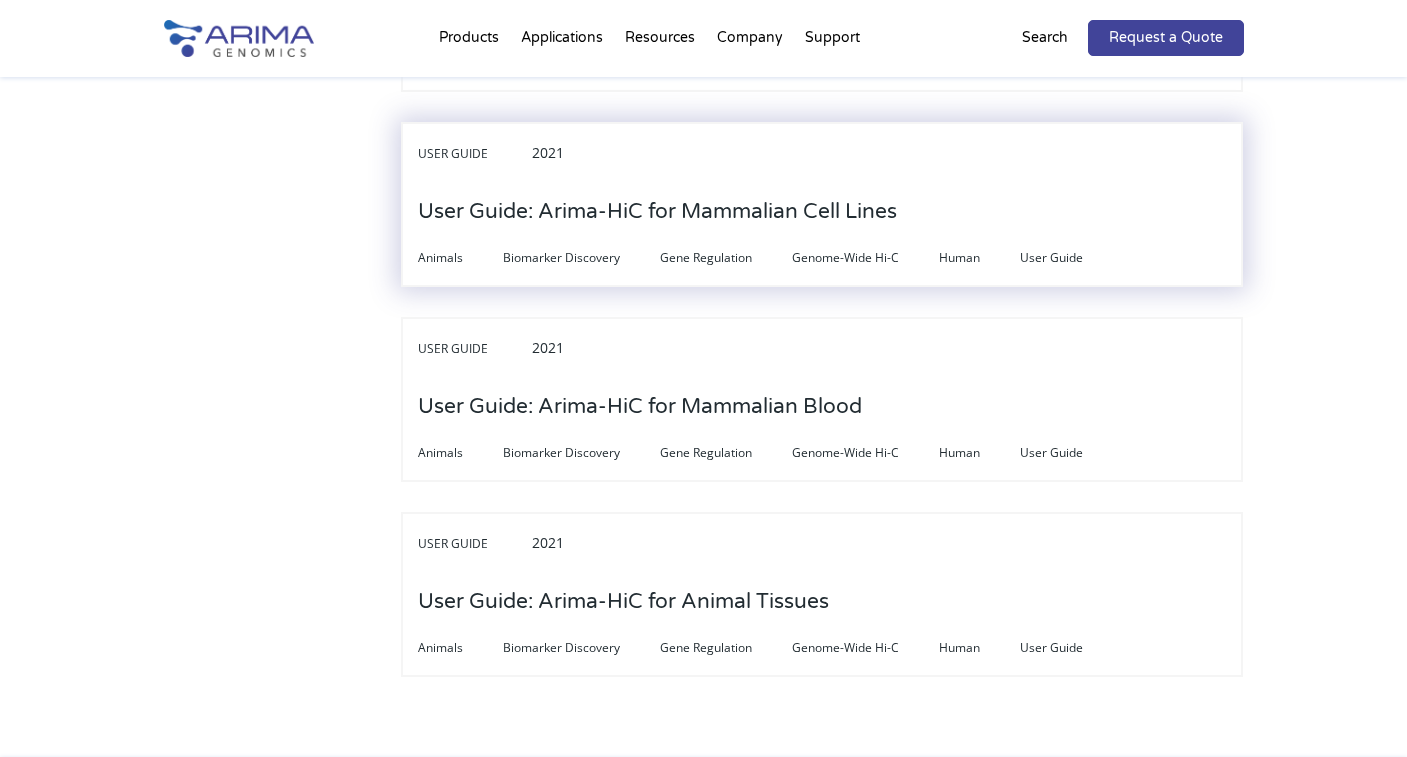 click on "User Guide
2021
User Guide: Arima-HiC for Mammalian Cell Lines Animals Biomarker Discovery Gene Regulation Genome-Wide Hi-C Human User Guide" at bounding box center [822, 204] 